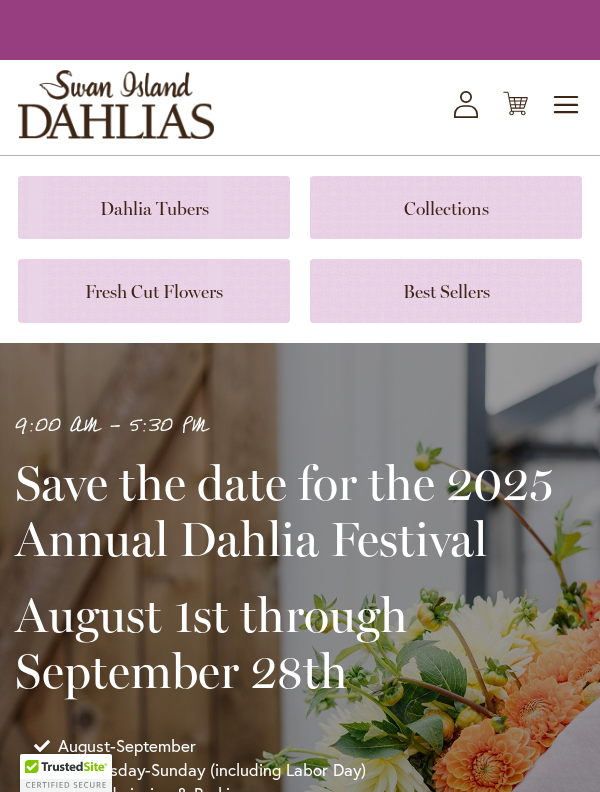 scroll, scrollTop: 0, scrollLeft: 0, axis: both 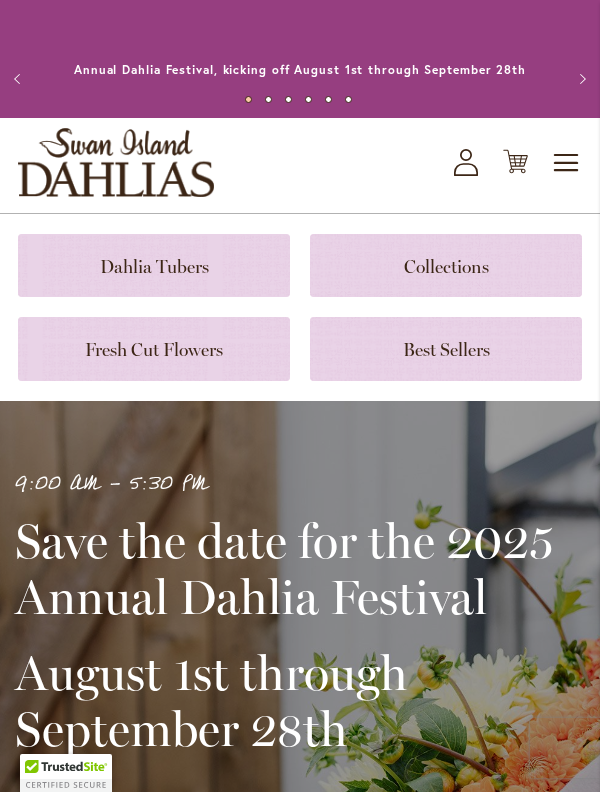 click at bounding box center [154, 265] 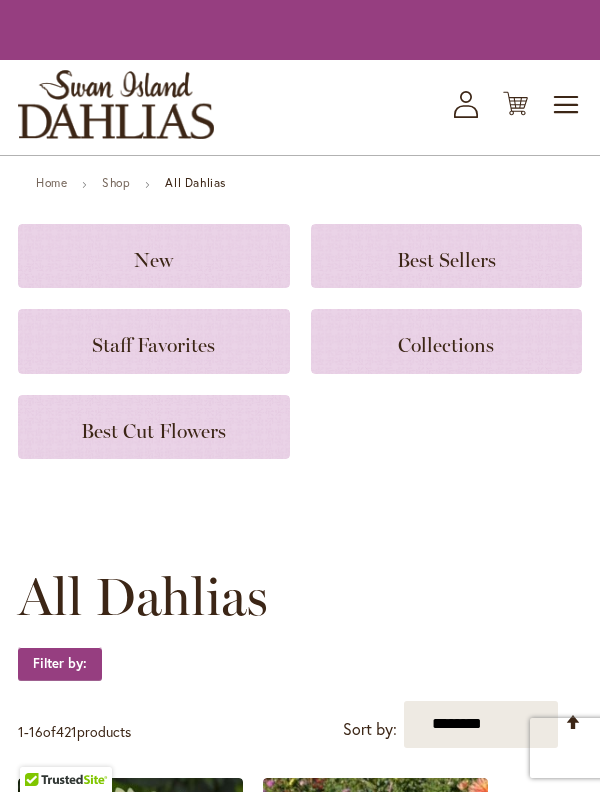 scroll, scrollTop: 0, scrollLeft: 0, axis: both 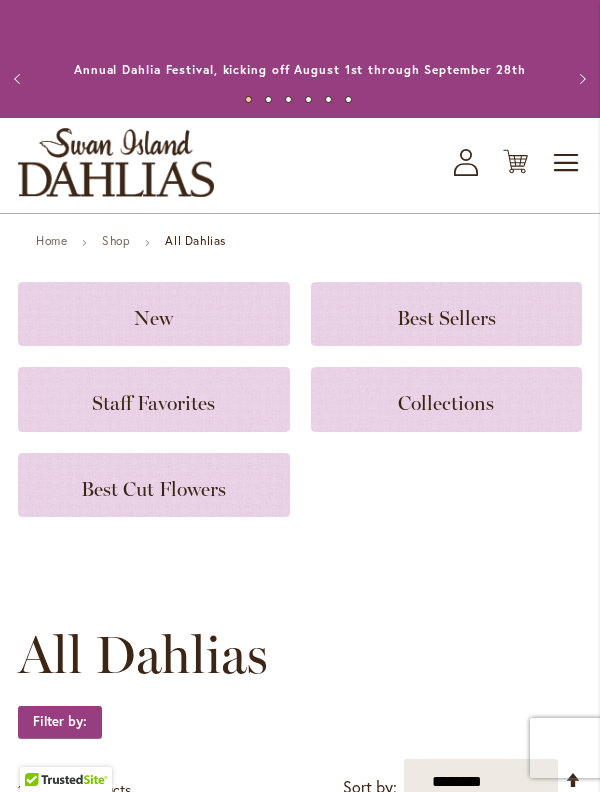 click on "New" 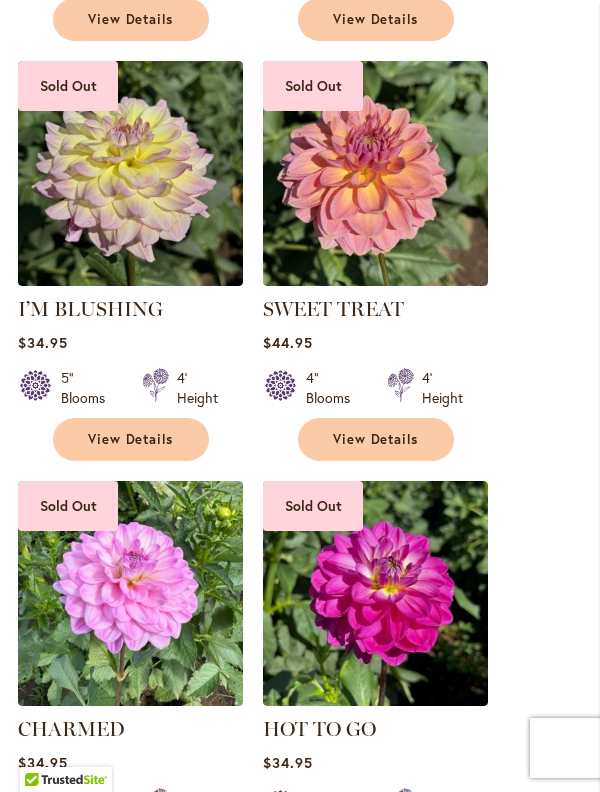 scroll, scrollTop: 1751, scrollLeft: 0, axis: vertical 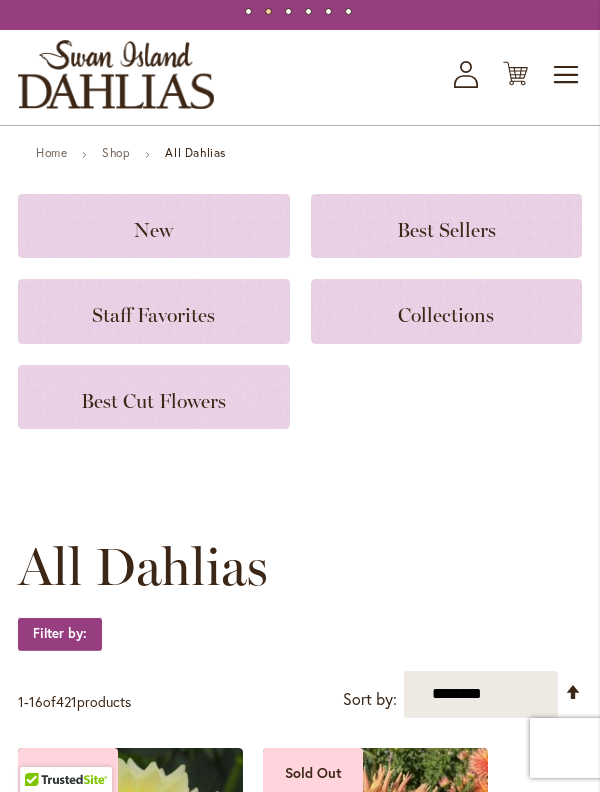 click on "Collections" 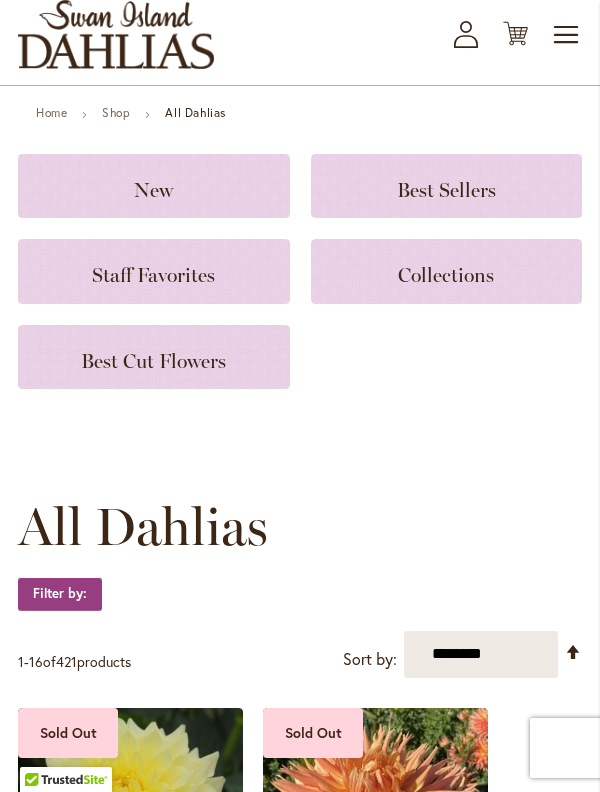 scroll, scrollTop: 184, scrollLeft: 0, axis: vertical 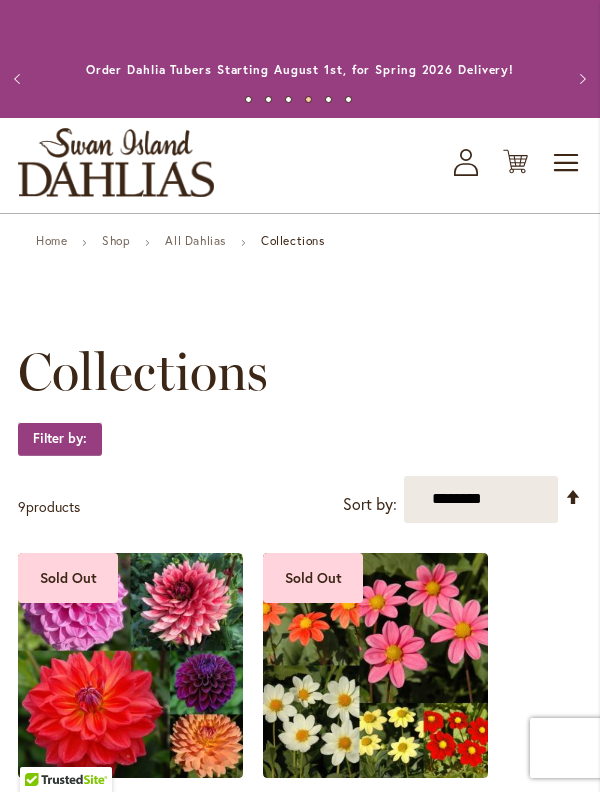 click on "Shop" at bounding box center [116, 240] 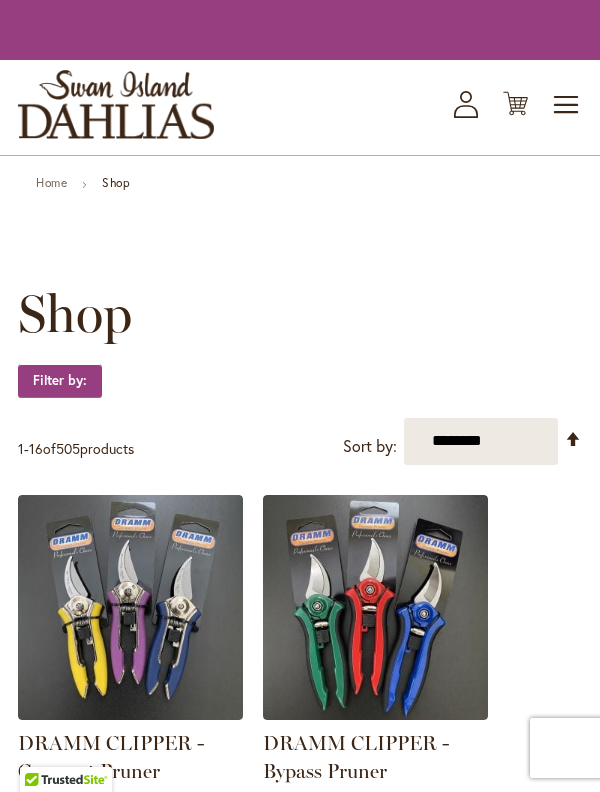 scroll, scrollTop: 0, scrollLeft: 0, axis: both 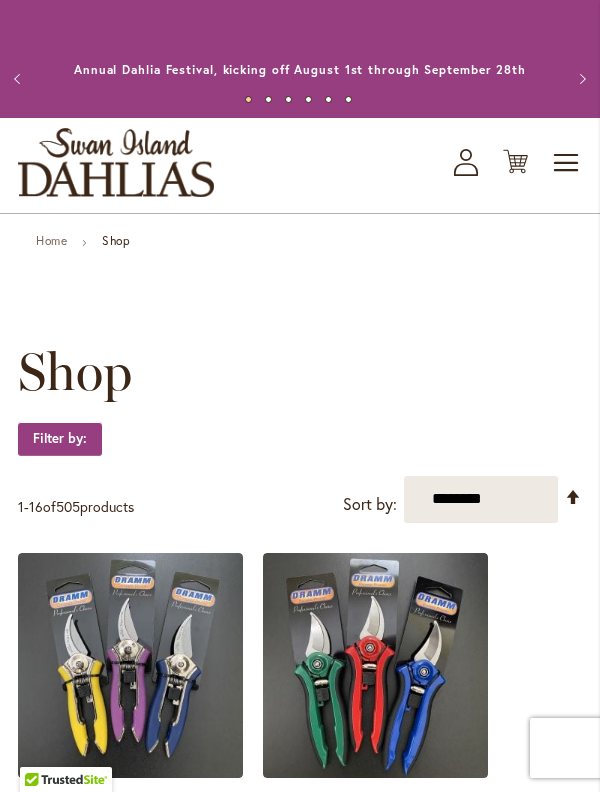 click on "Toggle Nav" at bounding box center (567, 163) 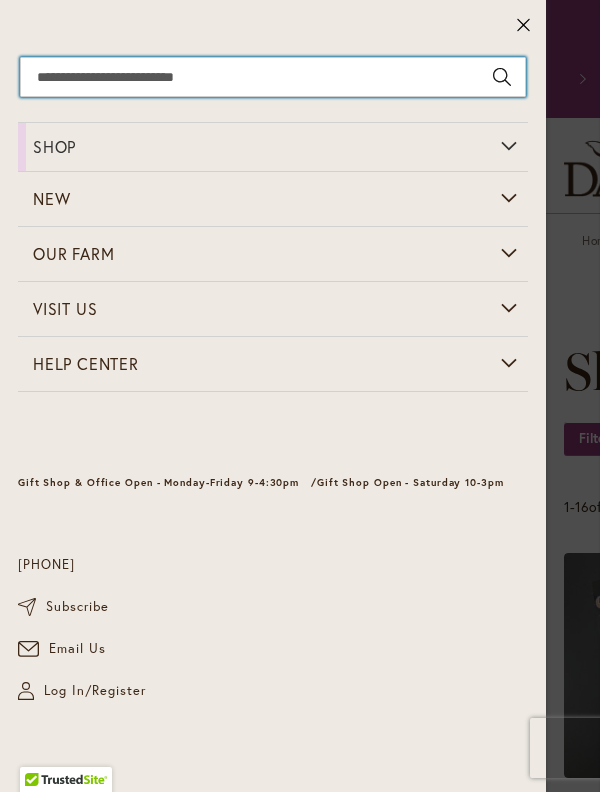 click on "Search" at bounding box center (273, 77) 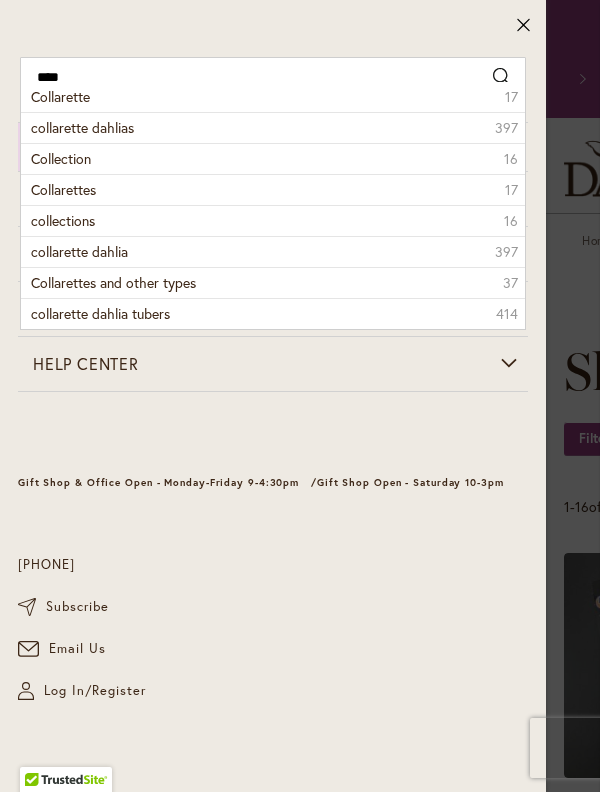 click on "collarette dahlias 397" at bounding box center (273, 127) 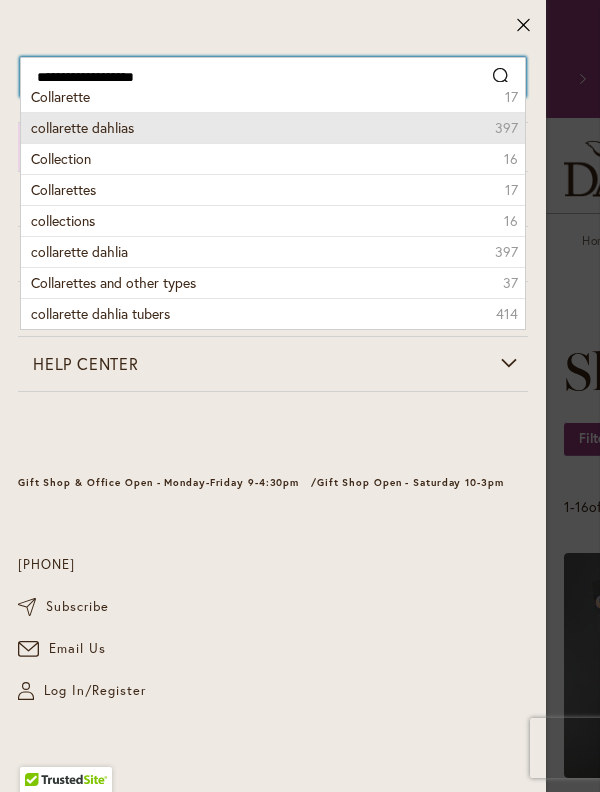 type on "**********" 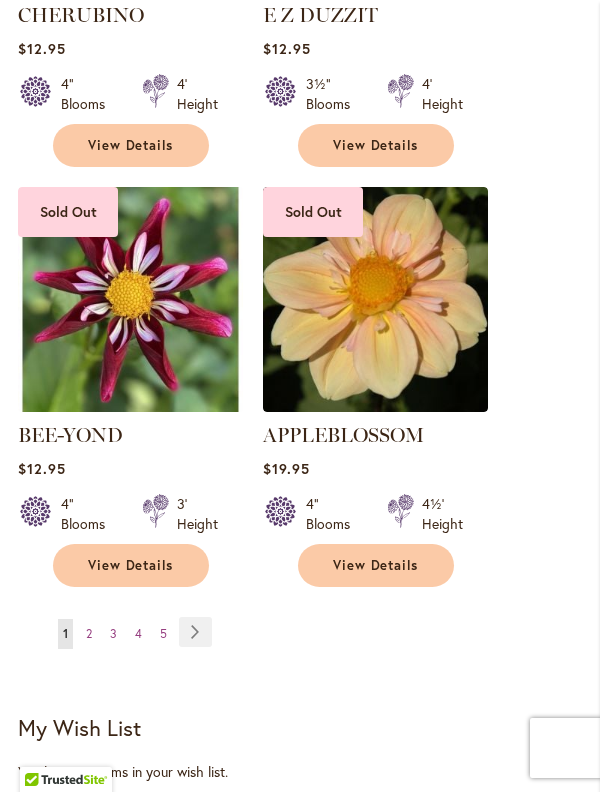 scroll, scrollTop: 3613, scrollLeft: 0, axis: vertical 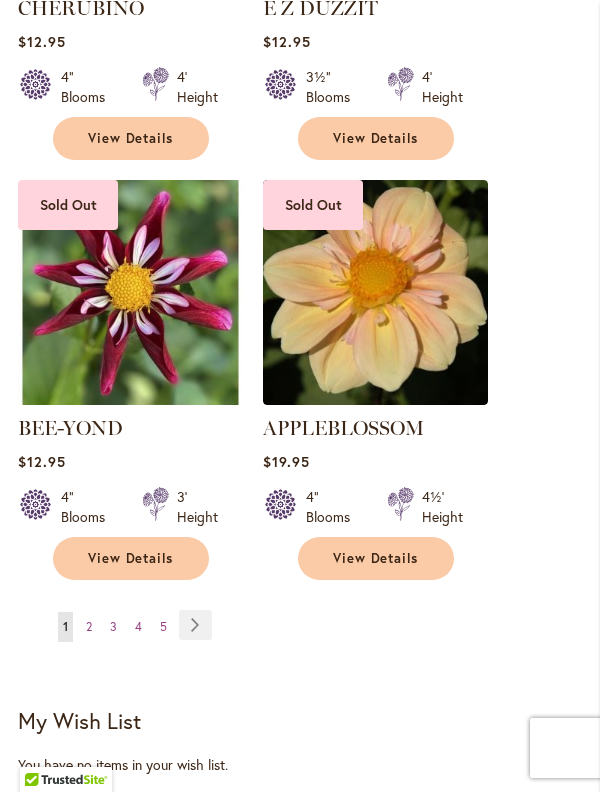 click on "Page
Next" at bounding box center (195, 625) 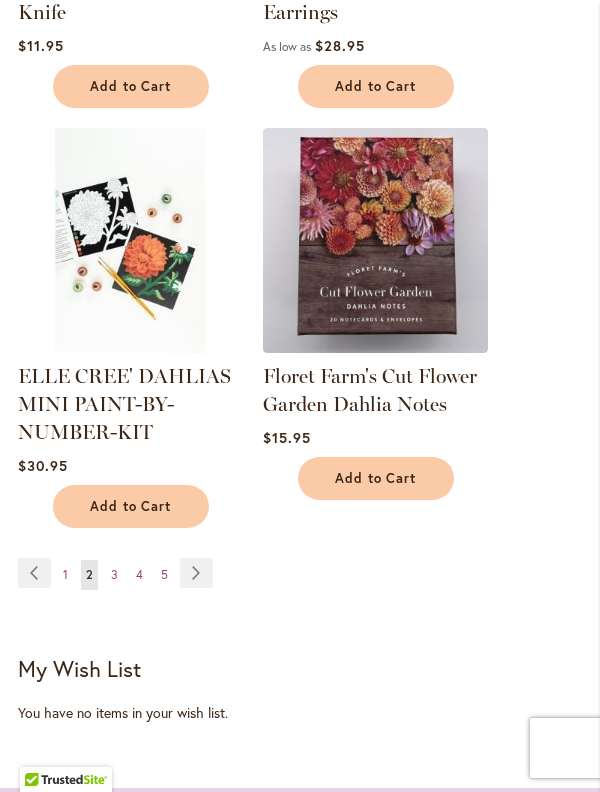 scroll, scrollTop: 3630, scrollLeft: 0, axis: vertical 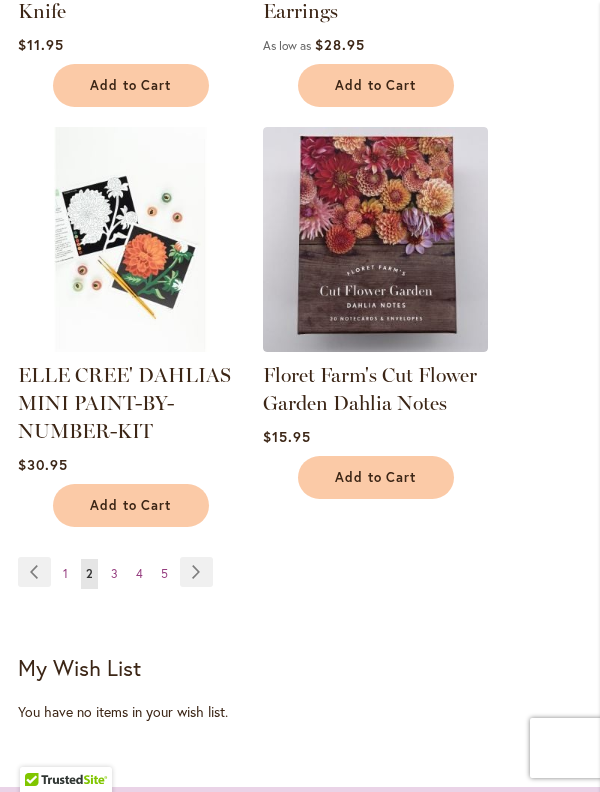 click on "Page
Next" at bounding box center (196, 572) 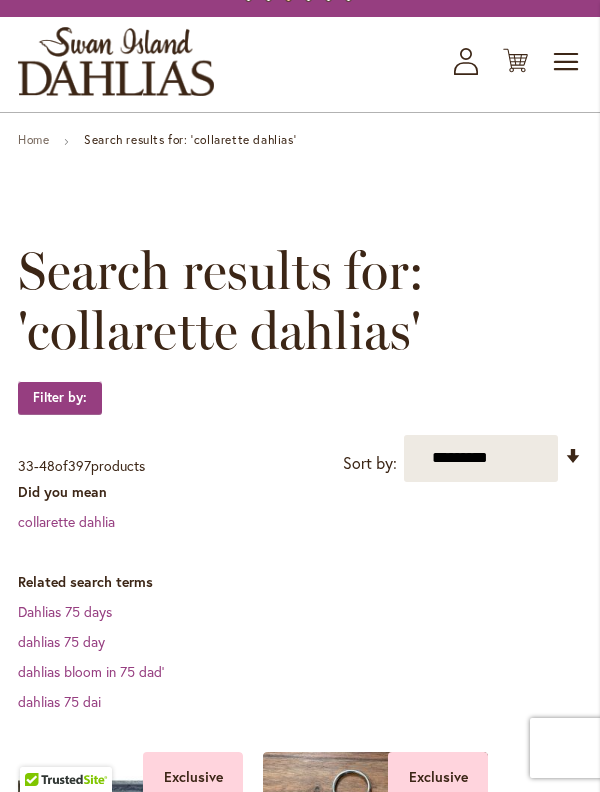 scroll, scrollTop: 0, scrollLeft: 0, axis: both 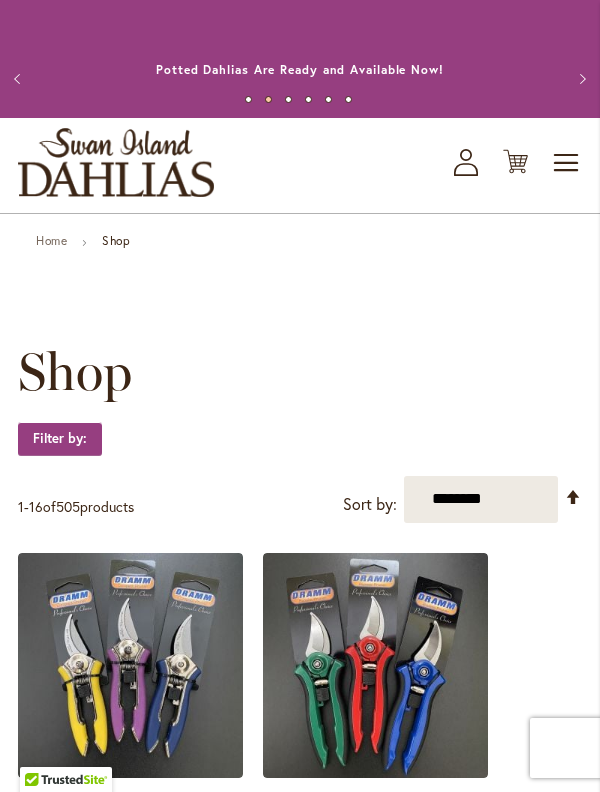 click on "Toggle Nav" at bounding box center (567, 163) 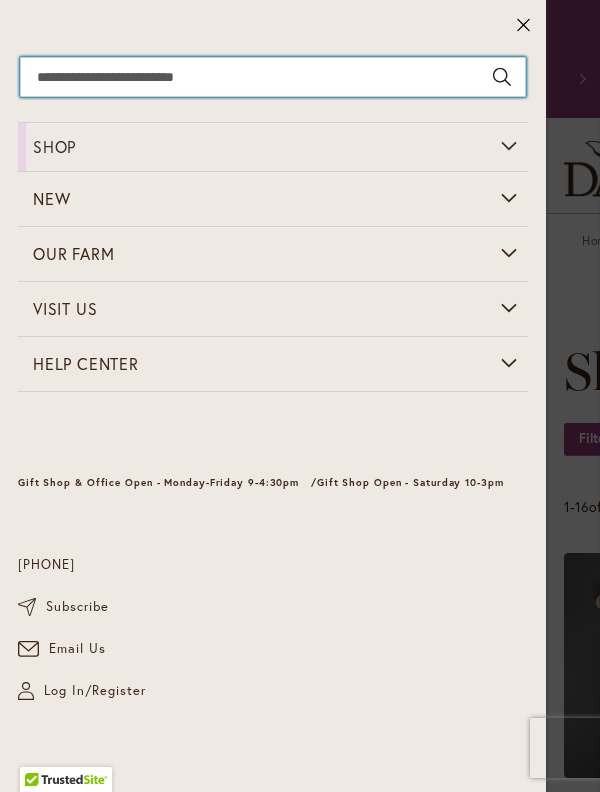 click on "Search" at bounding box center (273, 77) 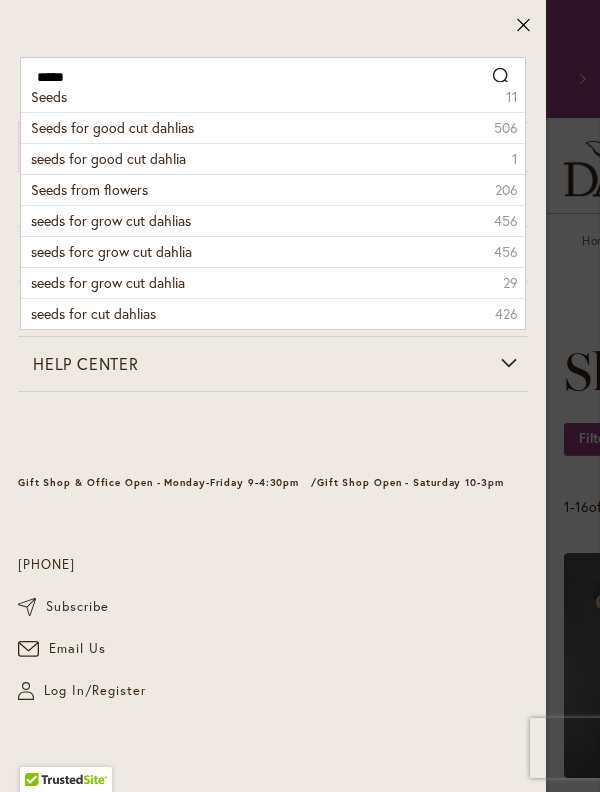 click on "seeds for grow cut dahlias 456" at bounding box center (273, 220) 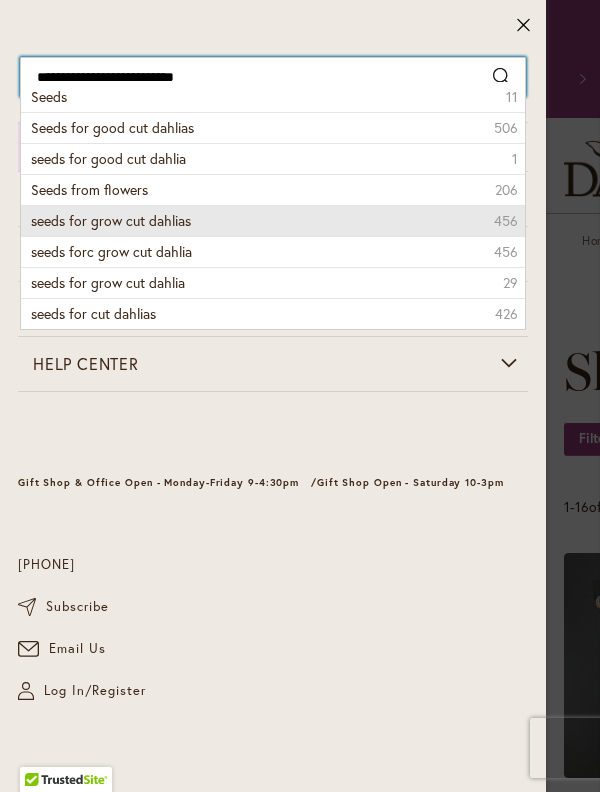 type on "**********" 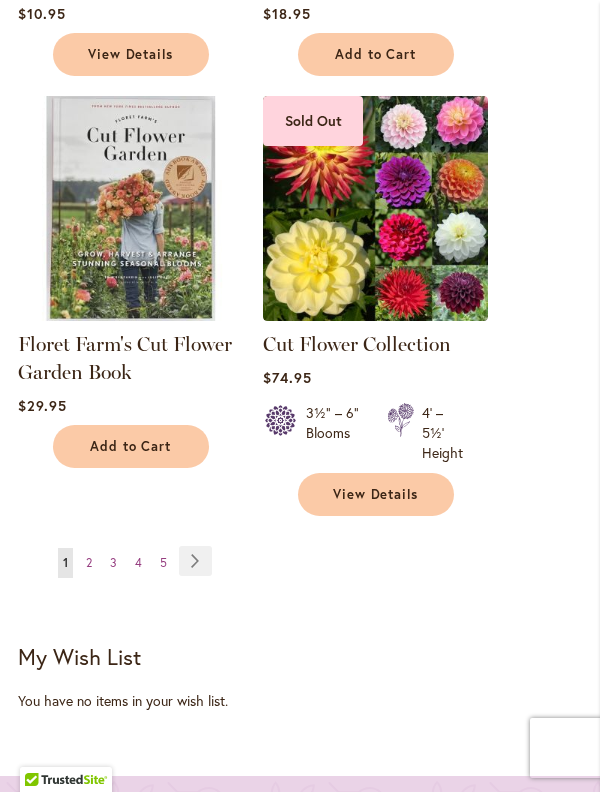 scroll, scrollTop: 3617, scrollLeft: 0, axis: vertical 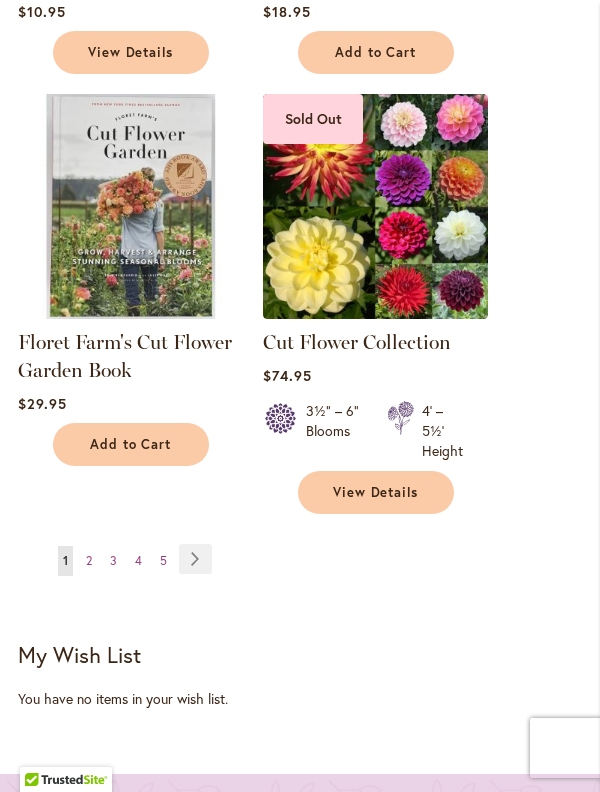 click on "Page
Next" at bounding box center (195, 559) 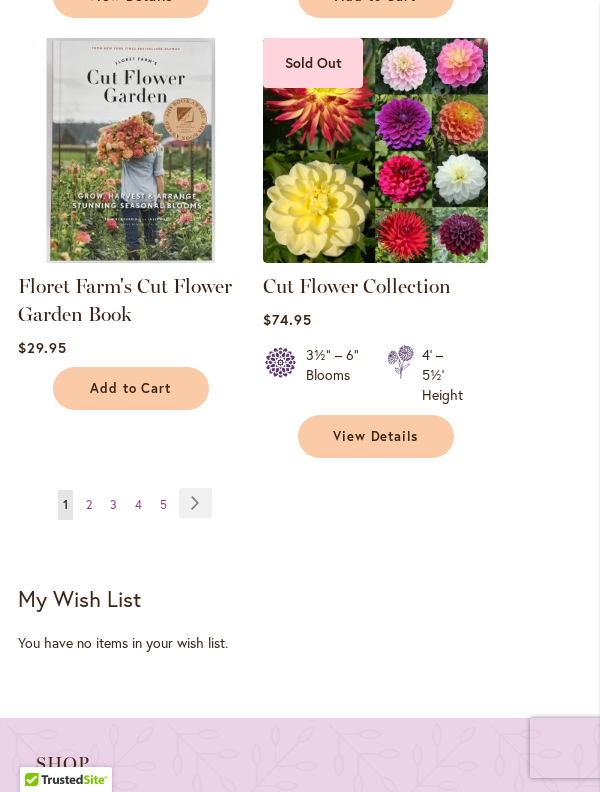 scroll, scrollTop: 3713, scrollLeft: 0, axis: vertical 